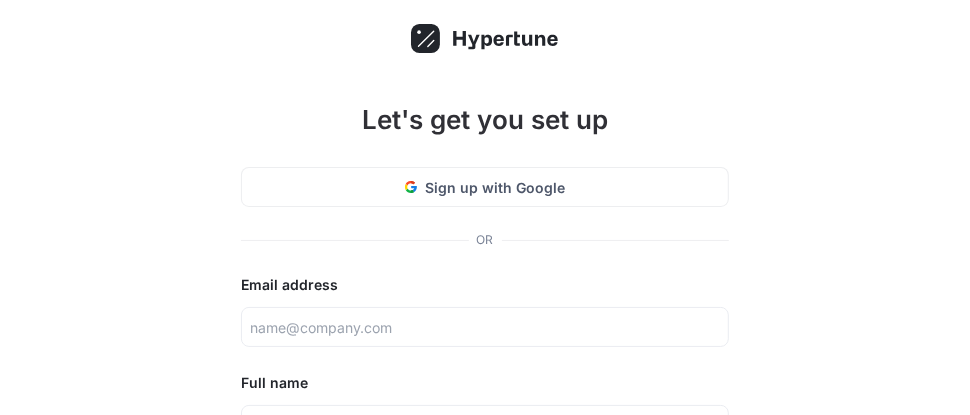 scroll, scrollTop: 100, scrollLeft: 0, axis: vertical 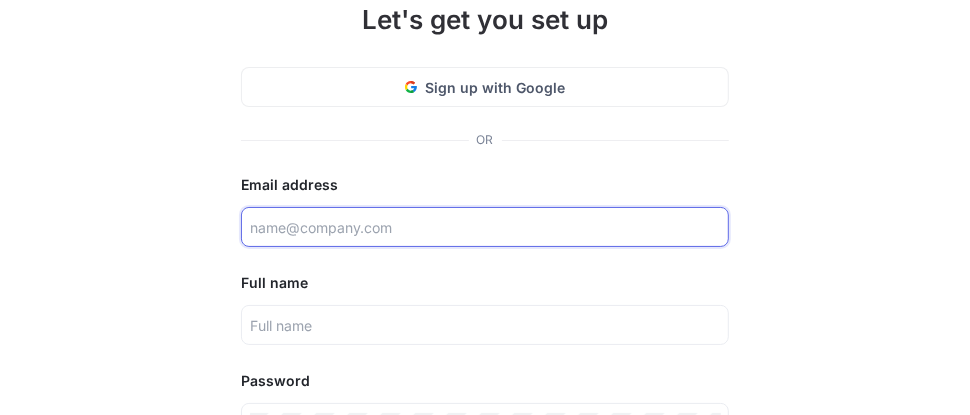 click at bounding box center [485, 227] 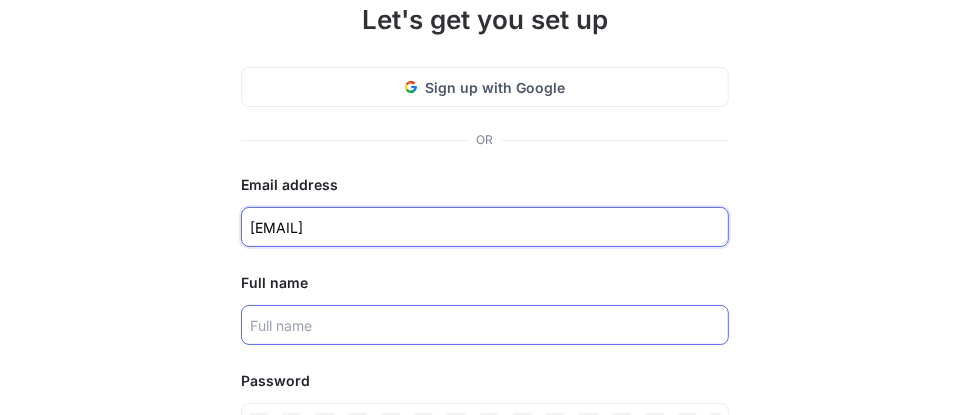type on "[EMAIL]" 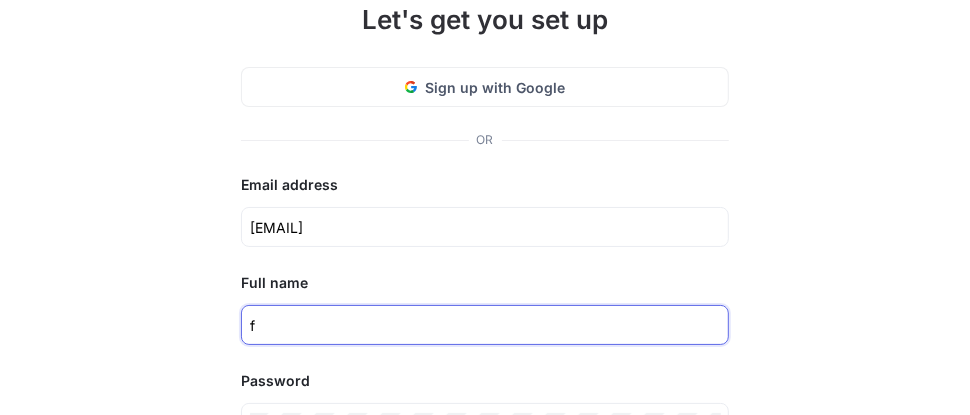 click on "f" at bounding box center [485, 325] 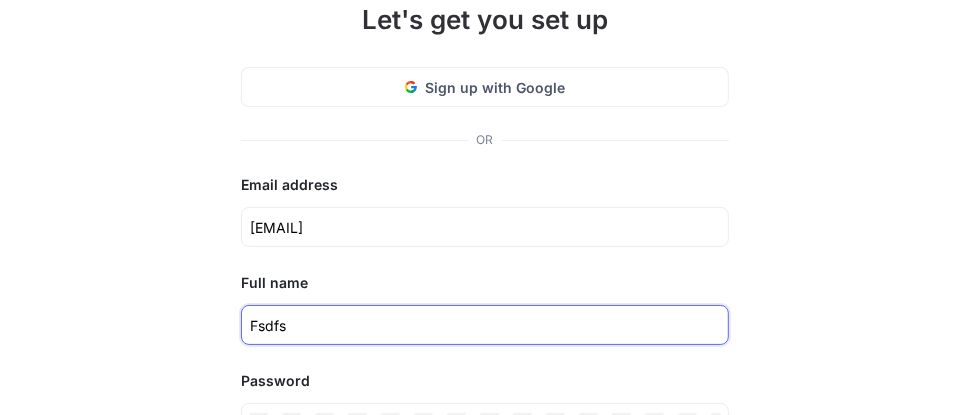 scroll, scrollTop: 200, scrollLeft: 0, axis: vertical 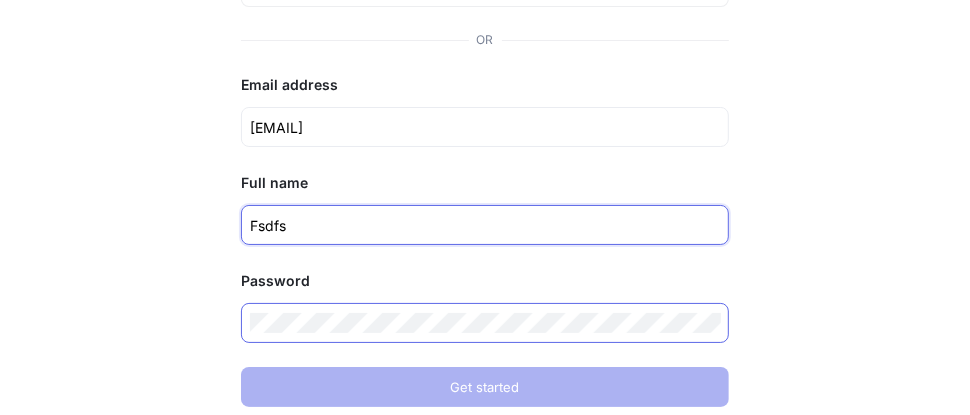 type on "fsdfs" 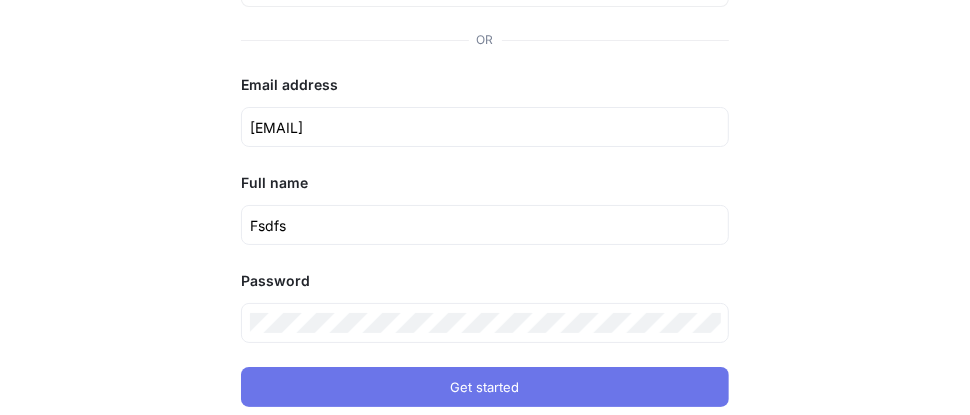 click on "Get started" at bounding box center (485, 387) 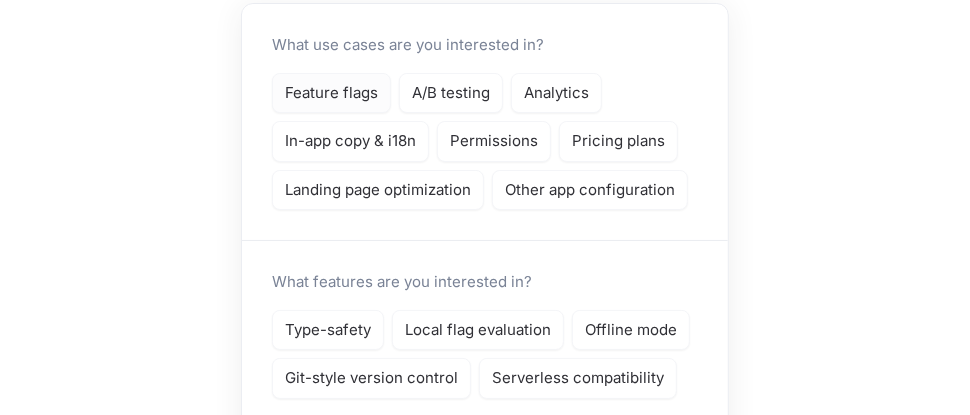 click on "Feature flags" at bounding box center [331, 93] 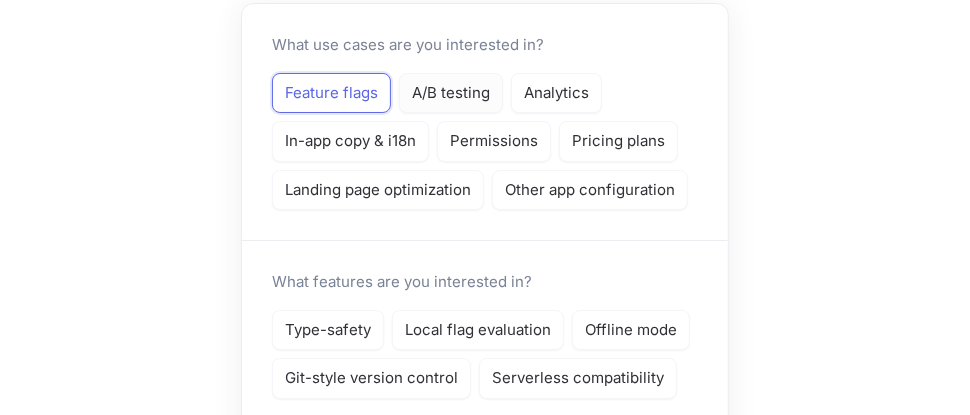 click on "A/B testing" at bounding box center [451, 93] 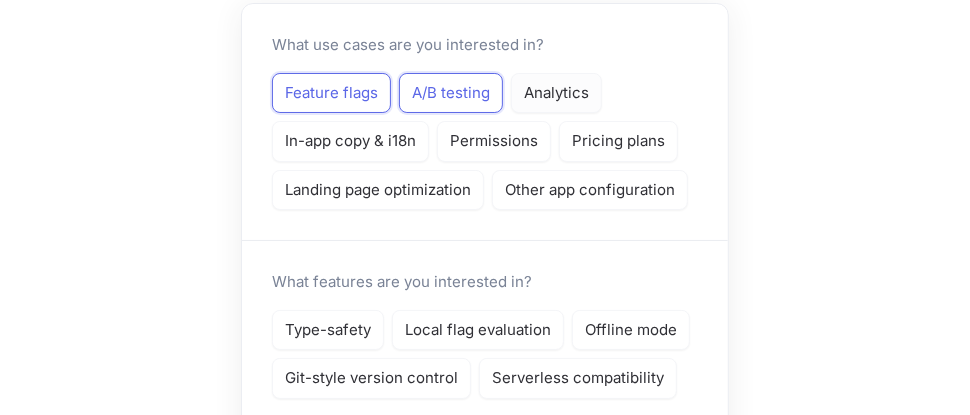 click on "Analytics" at bounding box center [556, 93] 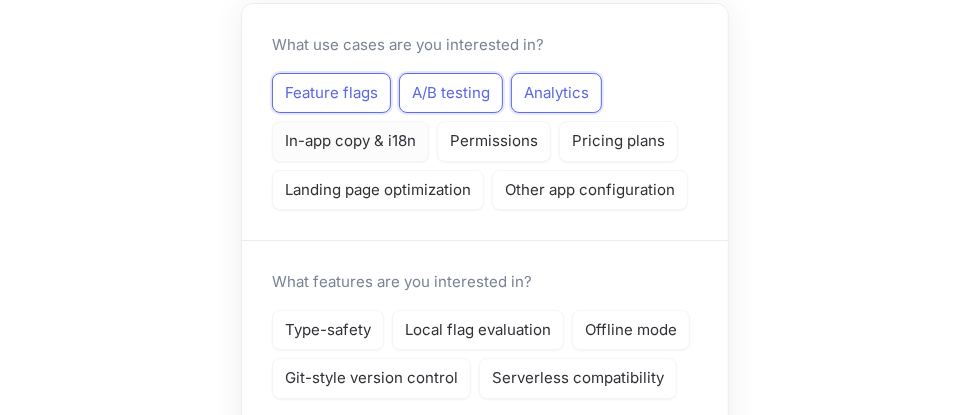 click on "In-app copy & i18n" at bounding box center (350, 141) 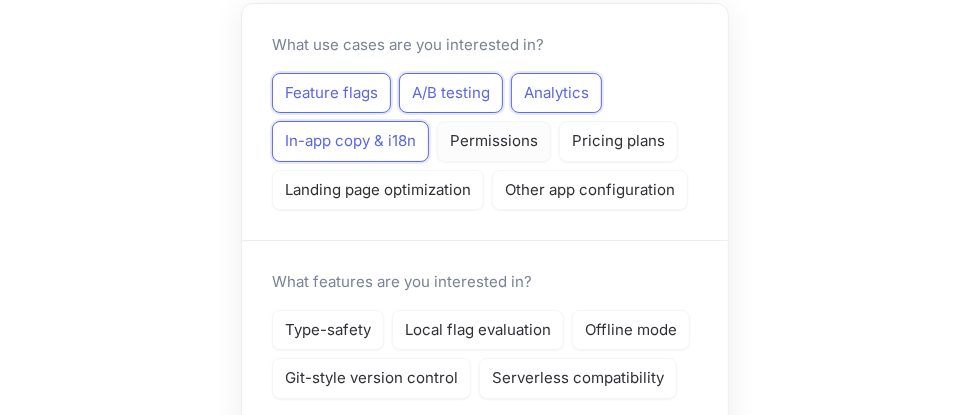 click on "Permissions" at bounding box center [494, 141] 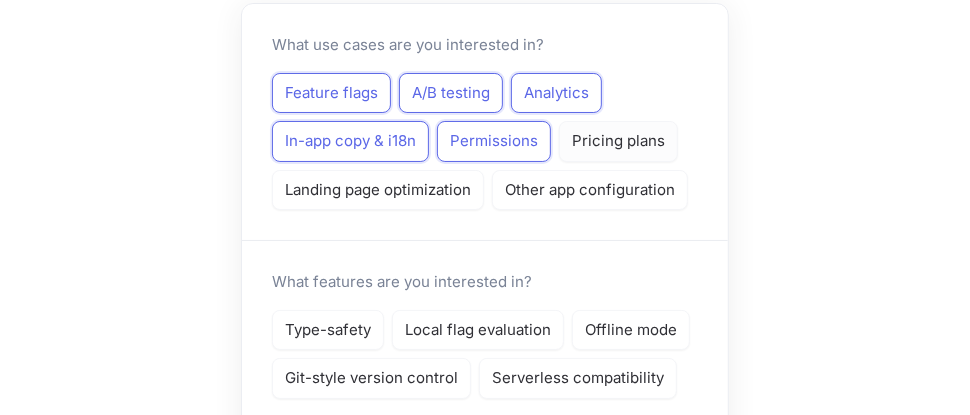 click on "Pricing plans" at bounding box center (618, 141) 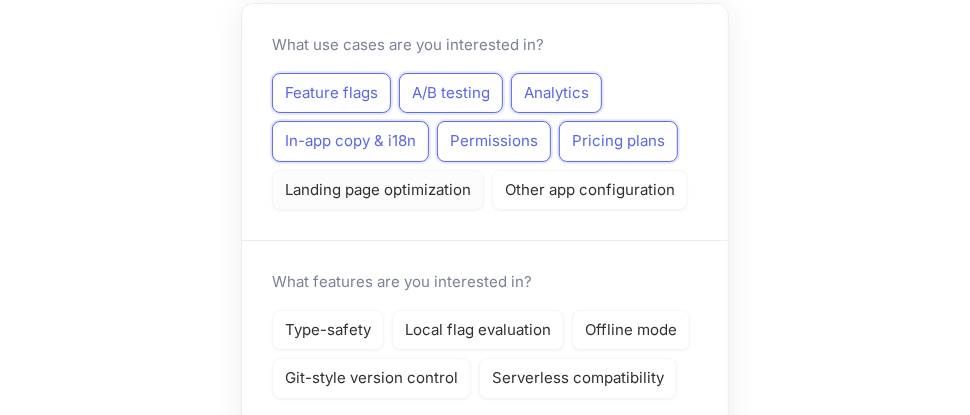 click on "Landing page optimization" at bounding box center (378, 190) 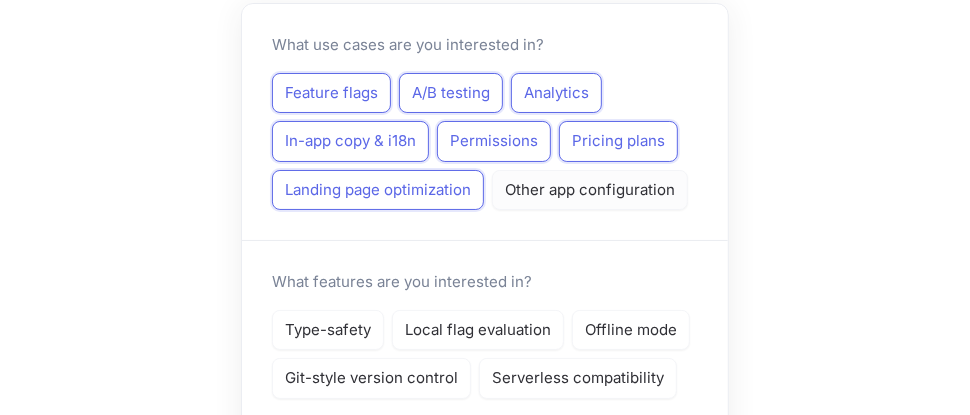 click on "Other app configuration" at bounding box center [590, 190] 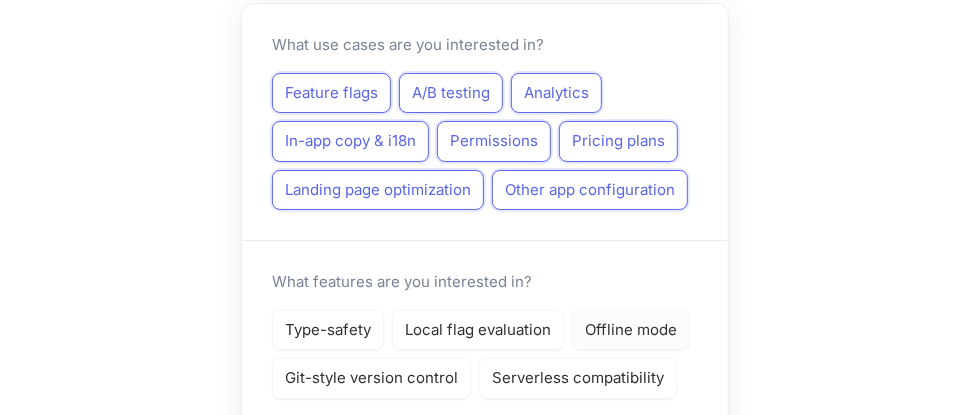scroll, scrollTop: 300, scrollLeft: 0, axis: vertical 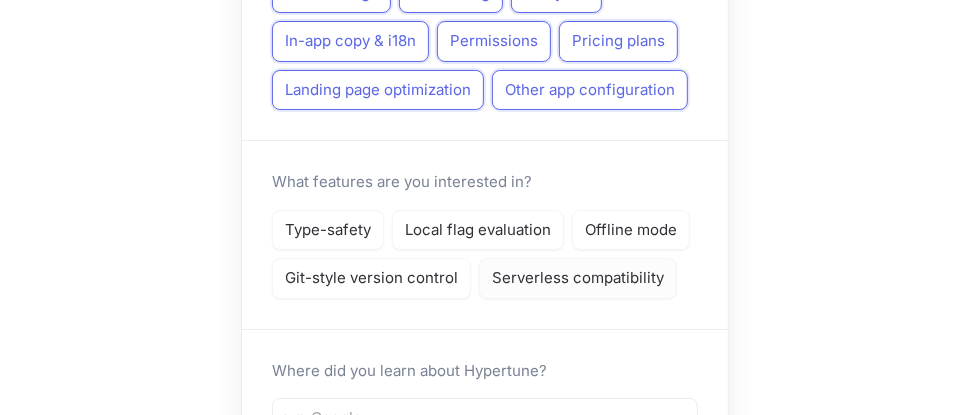 click on "Serverless compatibility" at bounding box center (578, 278) 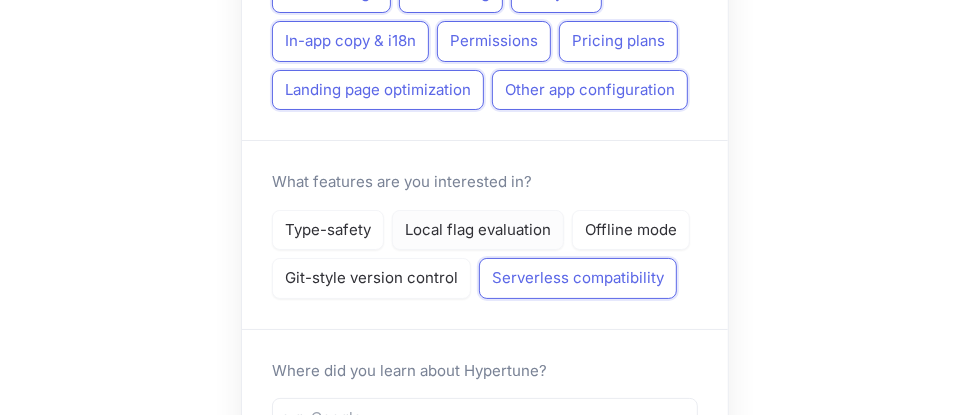 click on "Local flag evaluation" at bounding box center (478, 230) 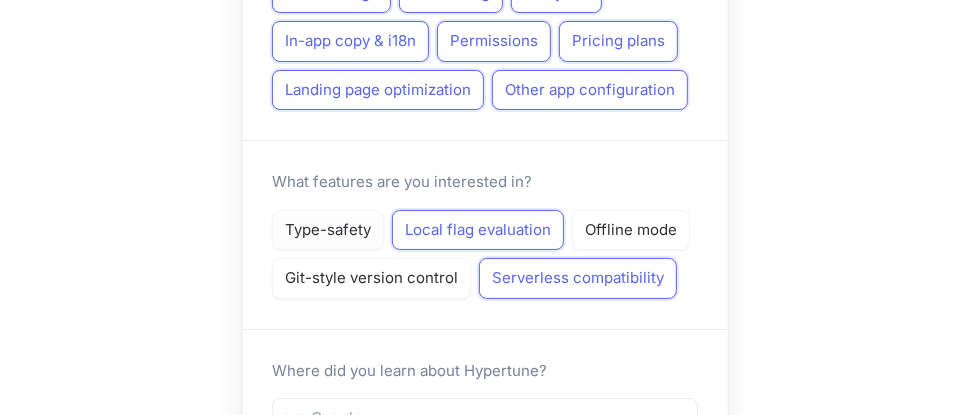 click on "Type-safety" at bounding box center [328, 230] 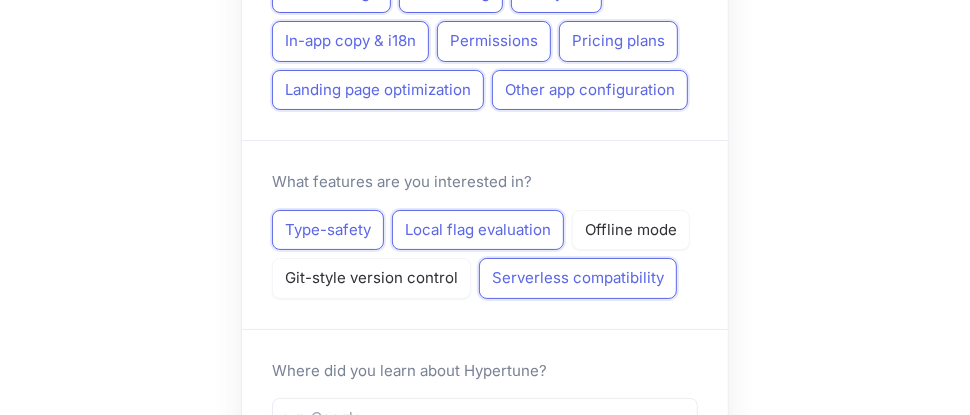 scroll, scrollTop: 480, scrollLeft: 0, axis: vertical 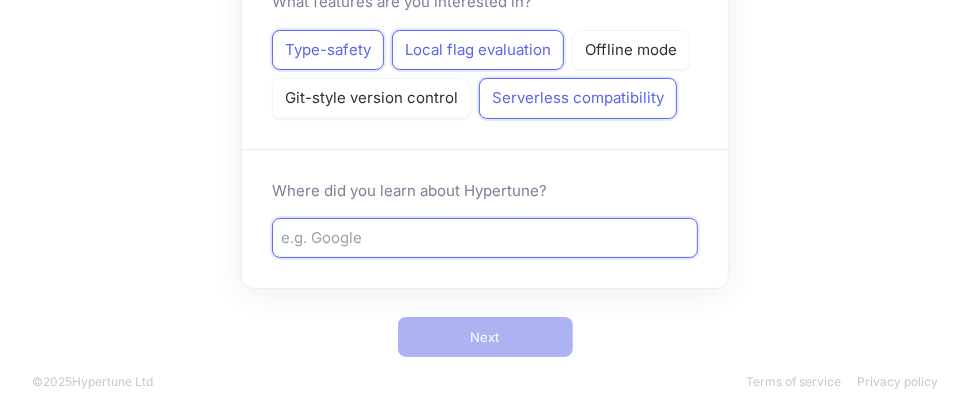 click at bounding box center [485, 238] 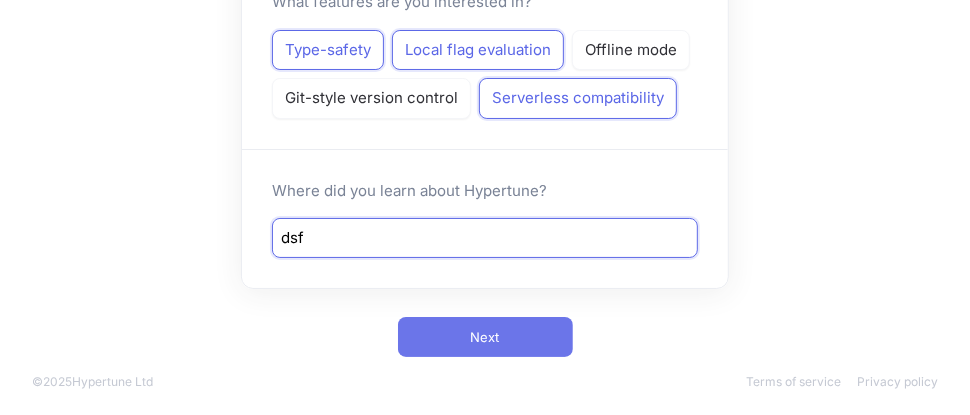 type on "dsf" 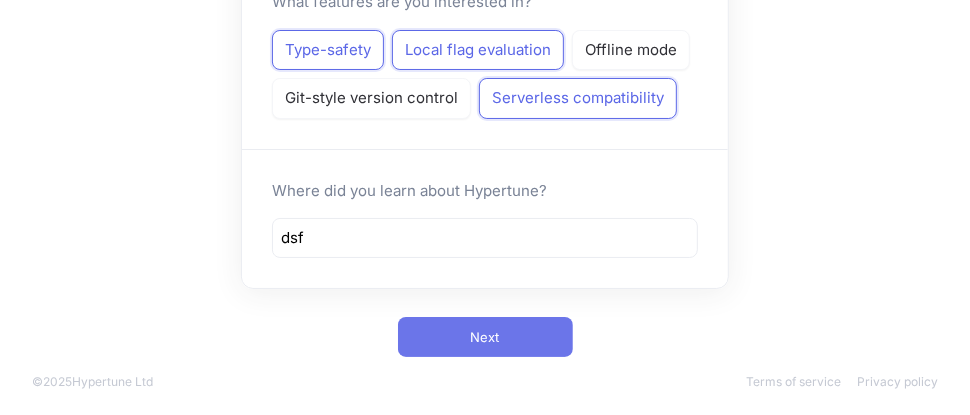 click on "Next" at bounding box center [485, 337] 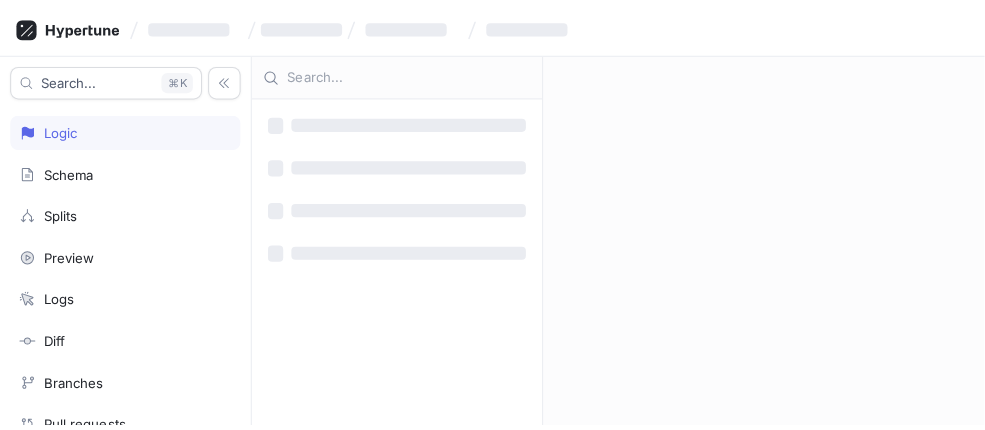 scroll, scrollTop: 0, scrollLeft: 0, axis: both 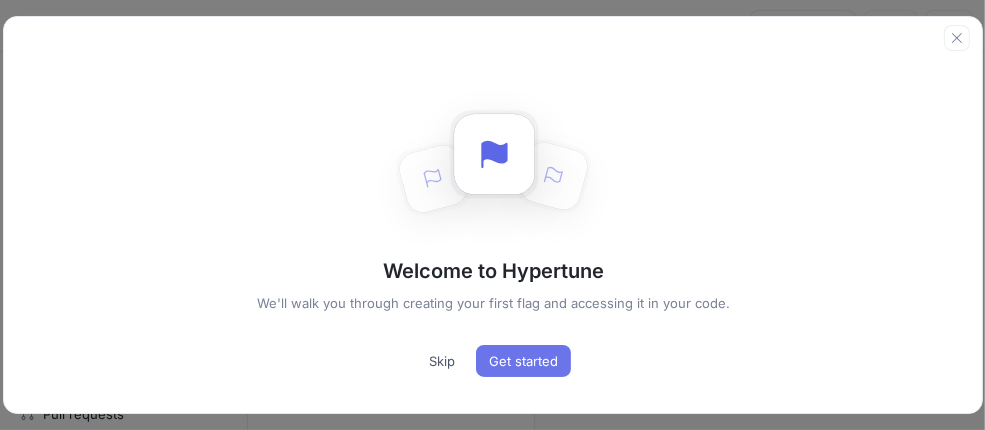 click on "Get started" at bounding box center [523, 361] 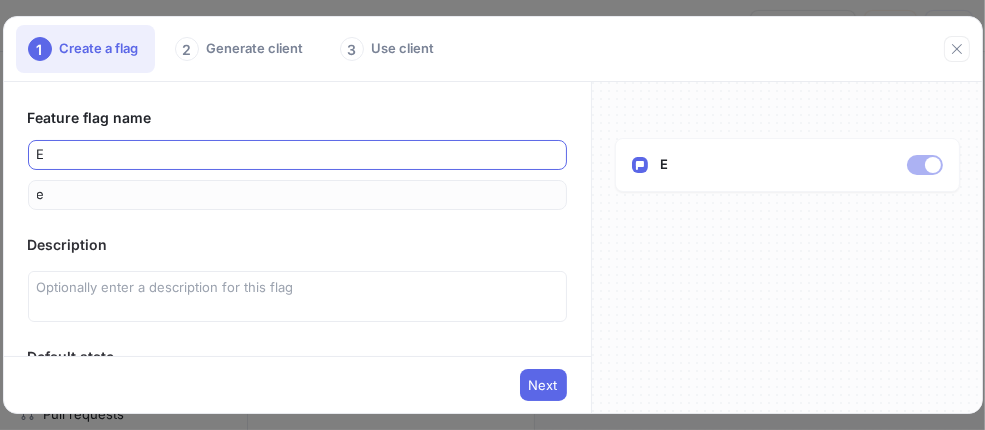 type on "ew" 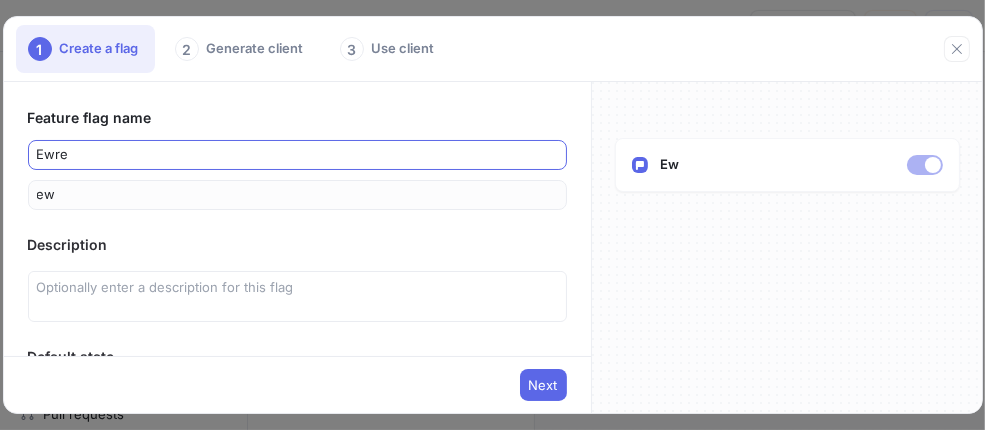 type on "ewrew" 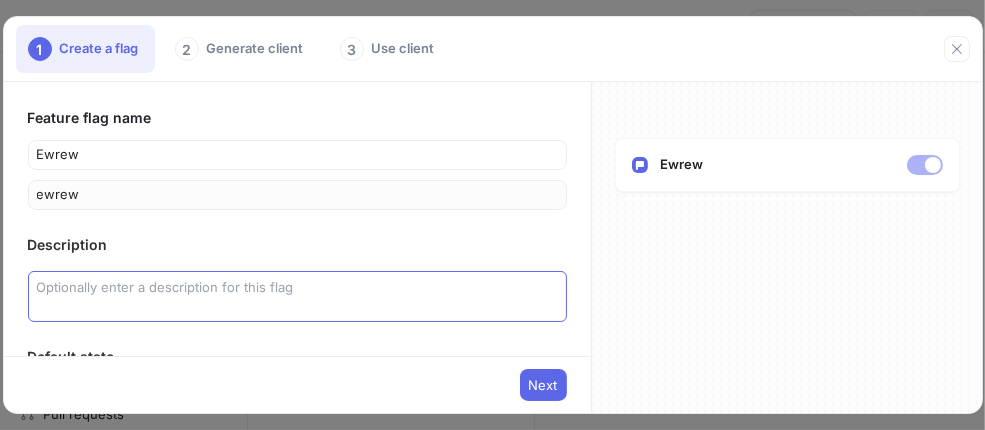type on "ewrew" 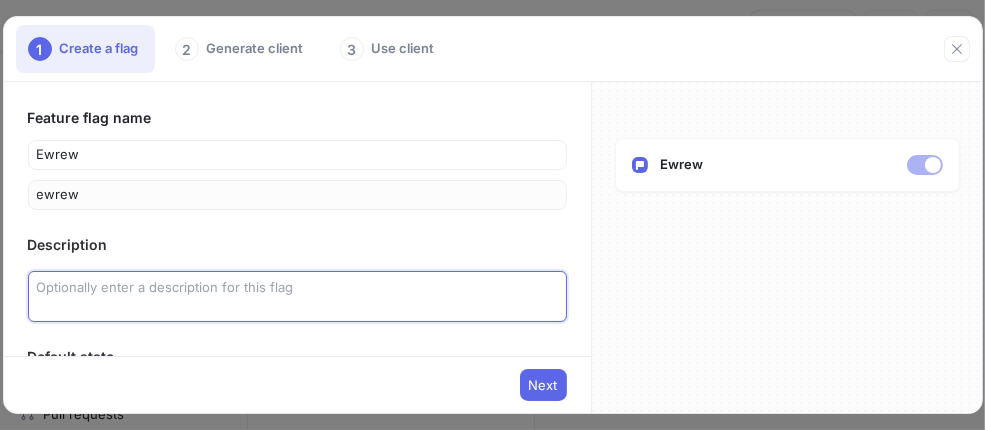 click at bounding box center (297, 296) 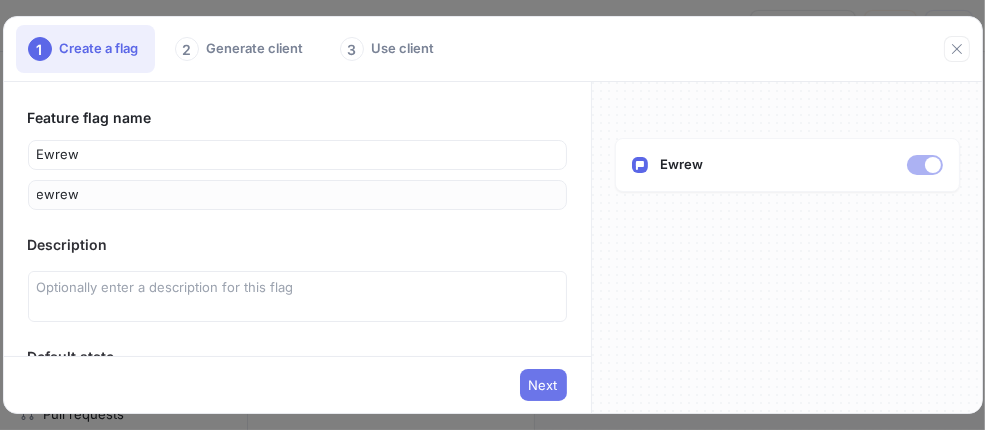 click on "Next" at bounding box center (543, 385) 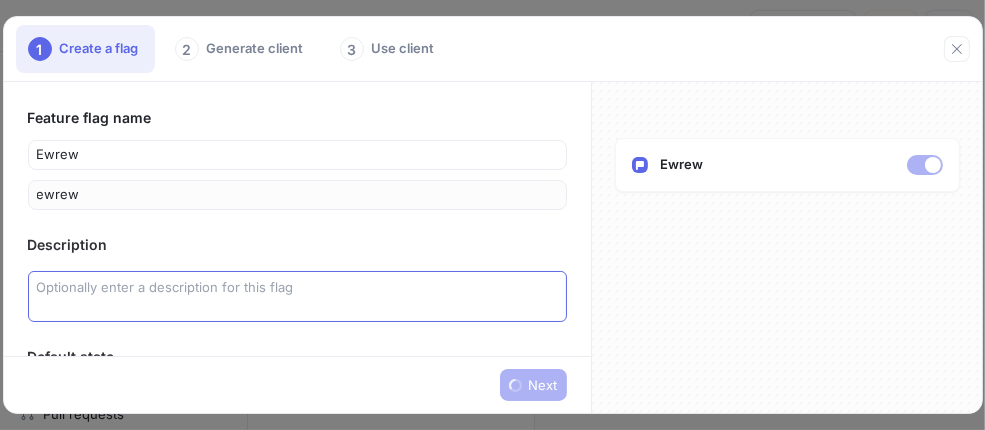 scroll, scrollTop: 97, scrollLeft: 0, axis: vertical 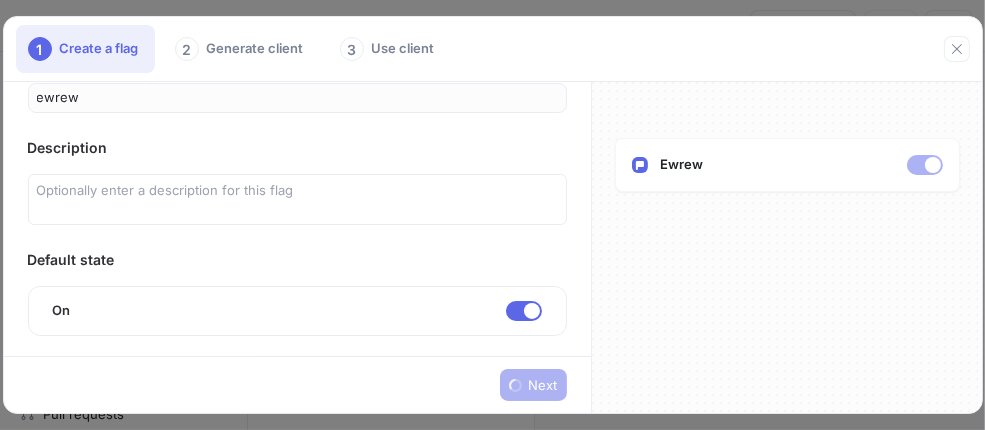 click on "Next" at bounding box center (297, 384) 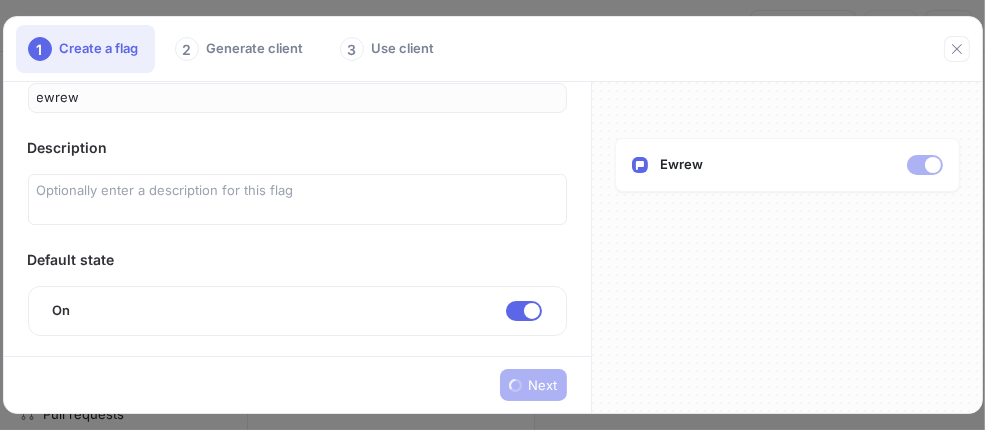 scroll, scrollTop: 0, scrollLeft: 0, axis: both 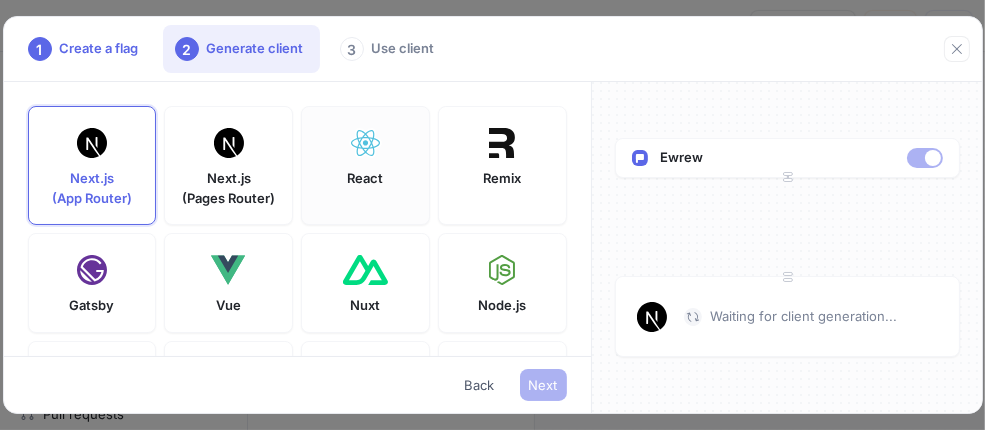 click on "React" at bounding box center [365, 165] 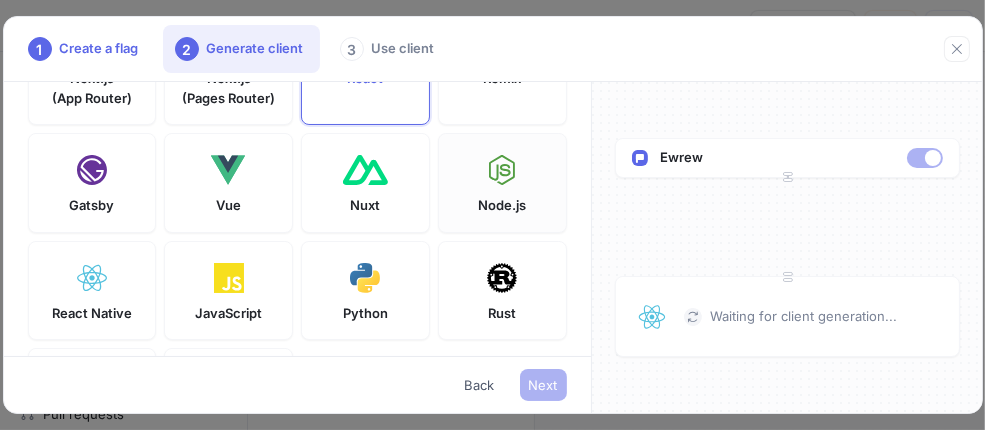 scroll, scrollTop: 0, scrollLeft: 0, axis: both 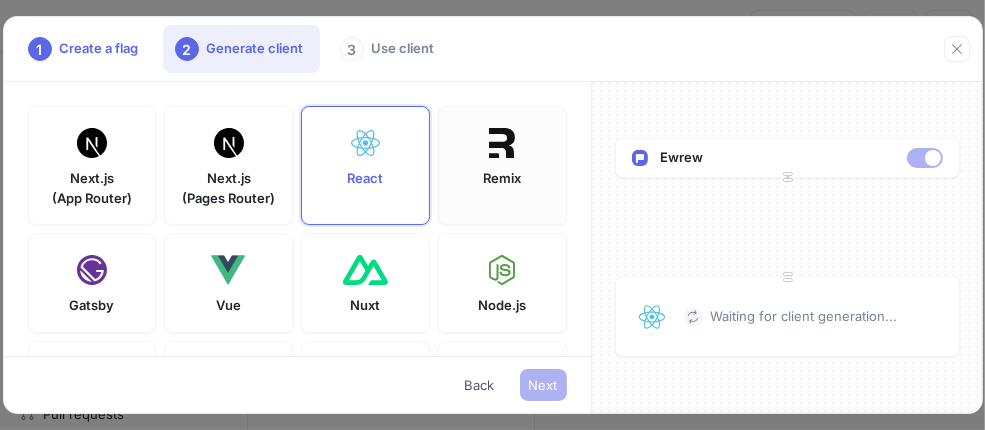 click on "Remix" at bounding box center (502, 165) 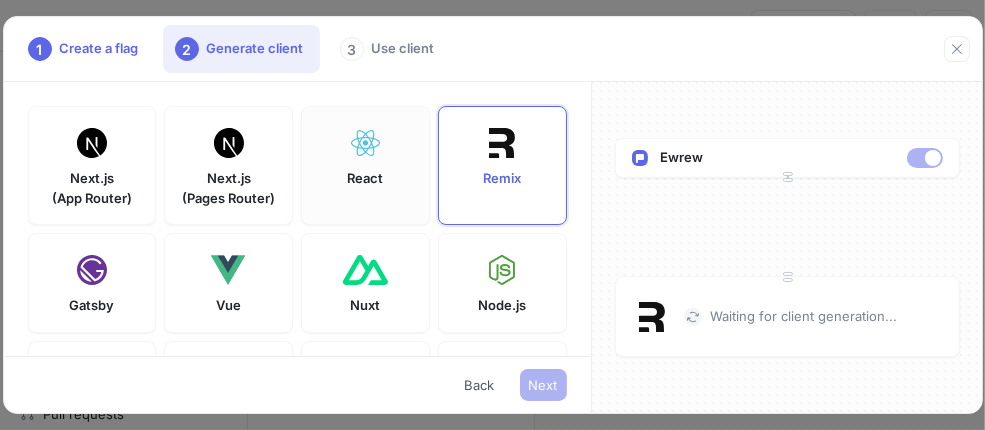 click on "React" at bounding box center [365, 179] 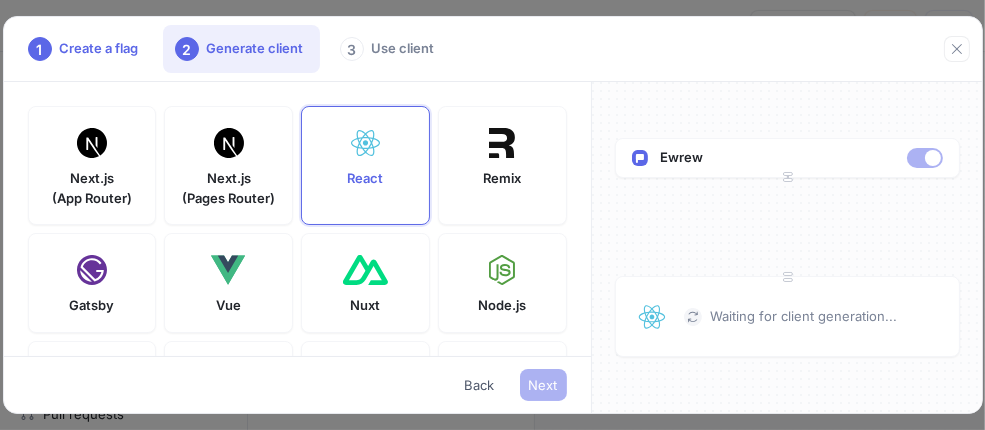 click on "3 Use client" at bounding box center [389, 49] 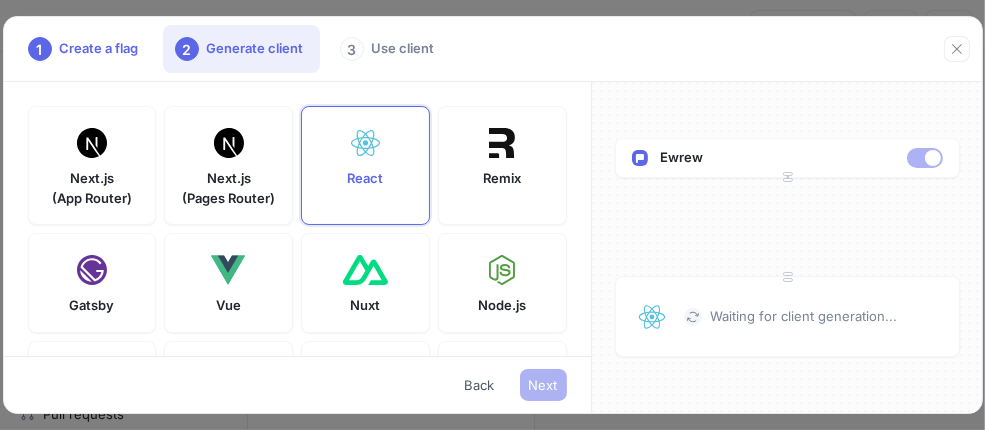 drag, startPoint x: 574, startPoint y: 139, endPoint x: 574, endPoint y: 235, distance: 96 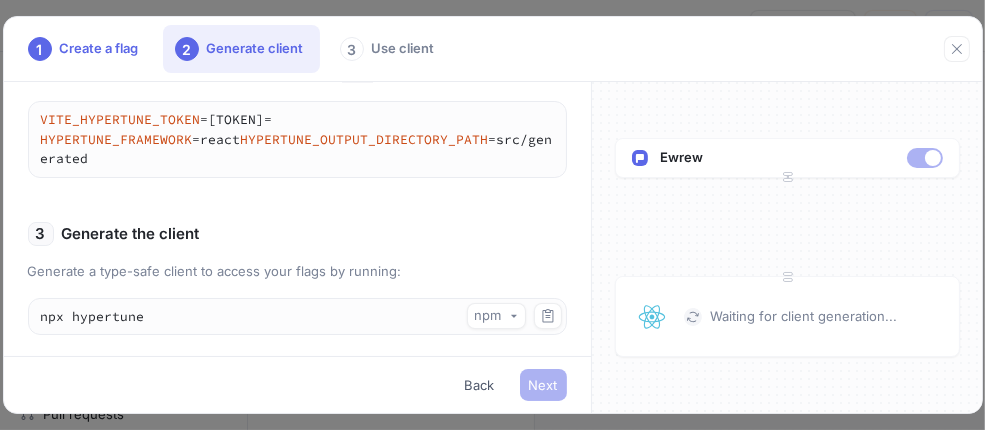 scroll, scrollTop: 761, scrollLeft: 0, axis: vertical 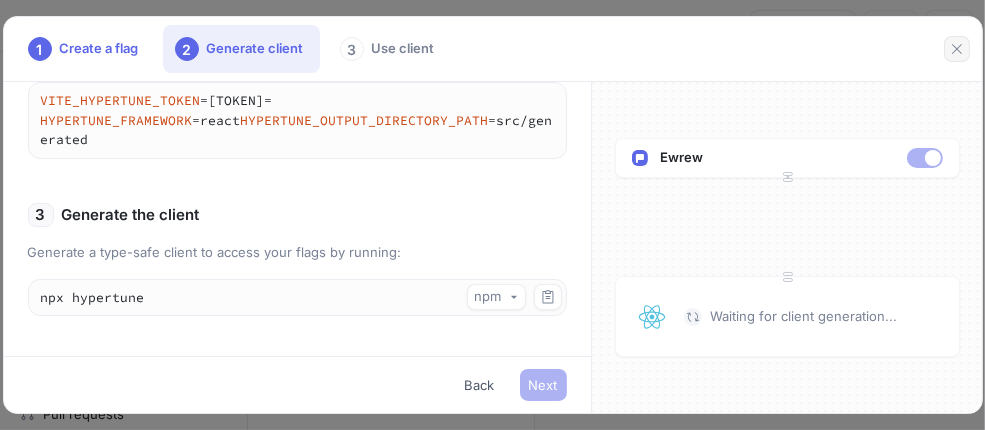 click 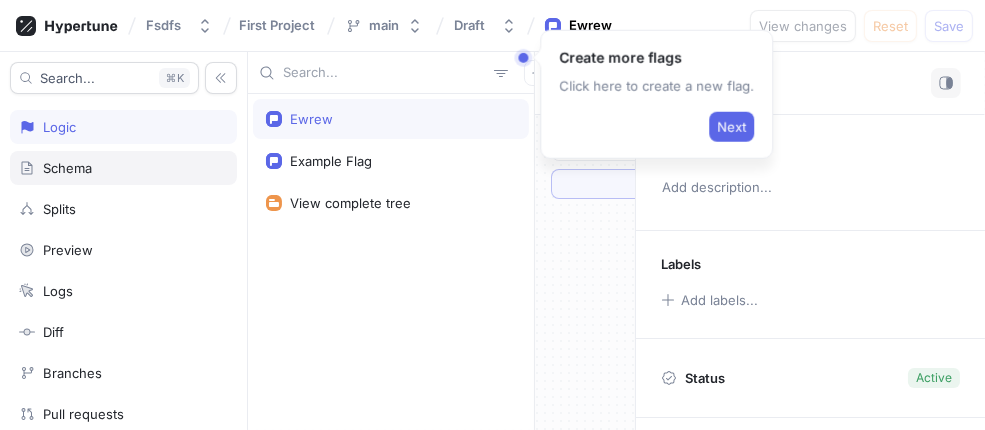 click on "Schema" at bounding box center [123, 168] 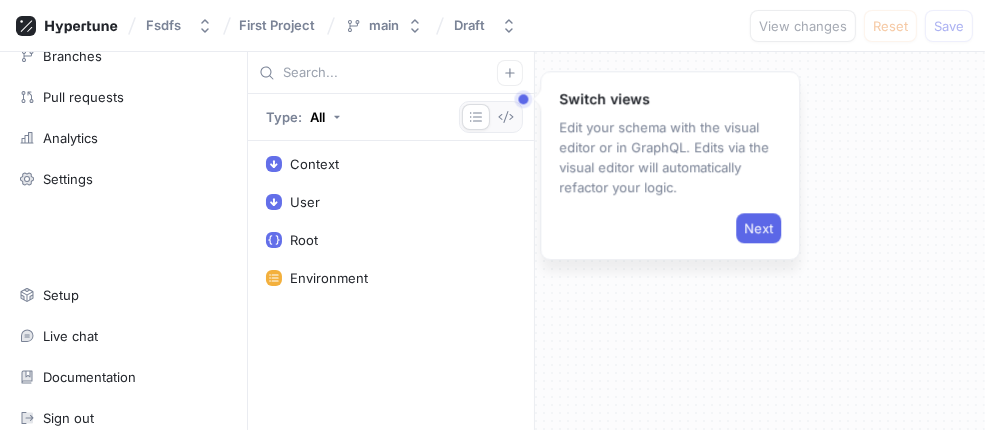 scroll, scrollTop: 0, scrollLeft: 0, axis: both 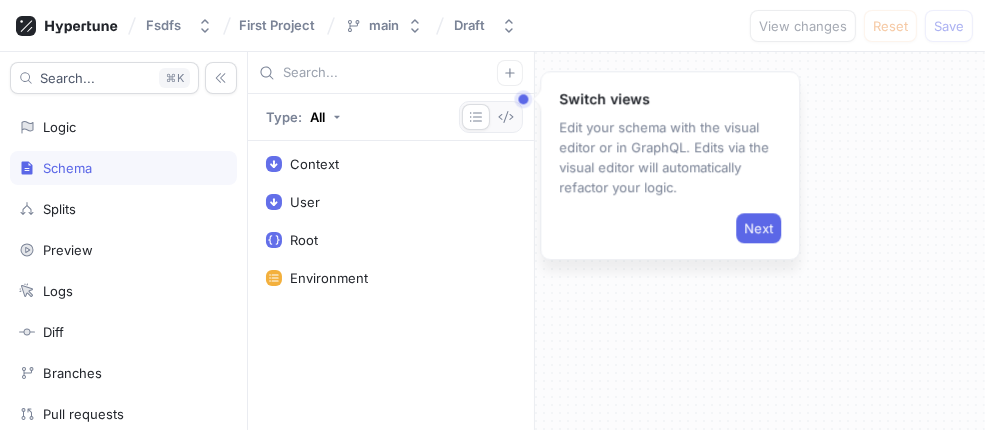 click on "Search... K Logic Schema Splits Preview Logs Diff Branches Pull requests Analytics Settings Setup Live chat Documentation Sign out" at bounding box center (124, 241) 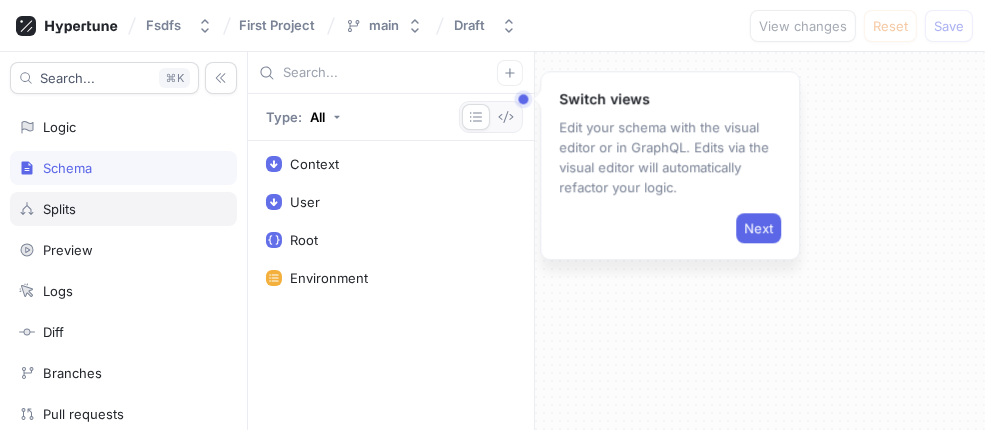 click on "Splits" at bounding box center [123, 209] 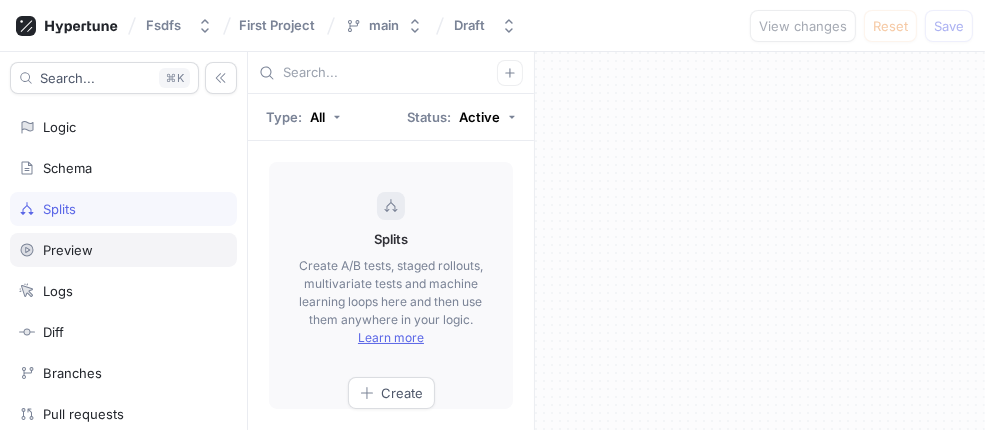 click on "Preview" at bounding box center (123, 250) 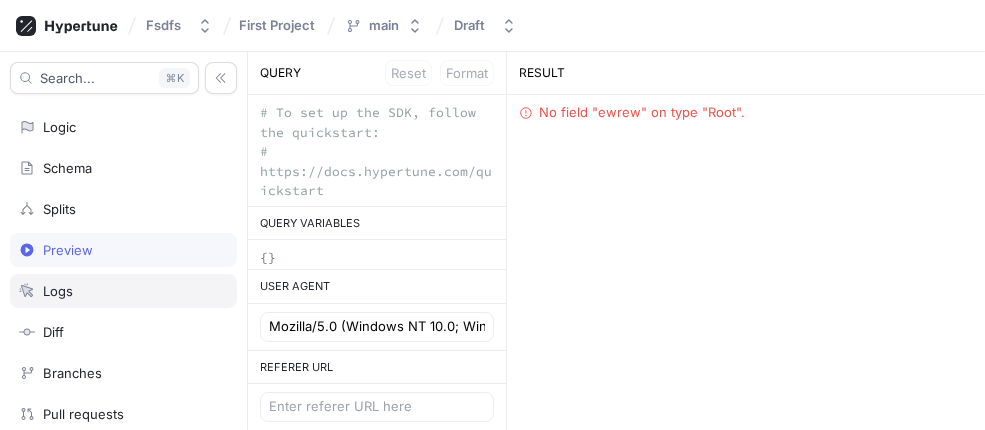 click on "Logs" at bounding box center [123, 291] 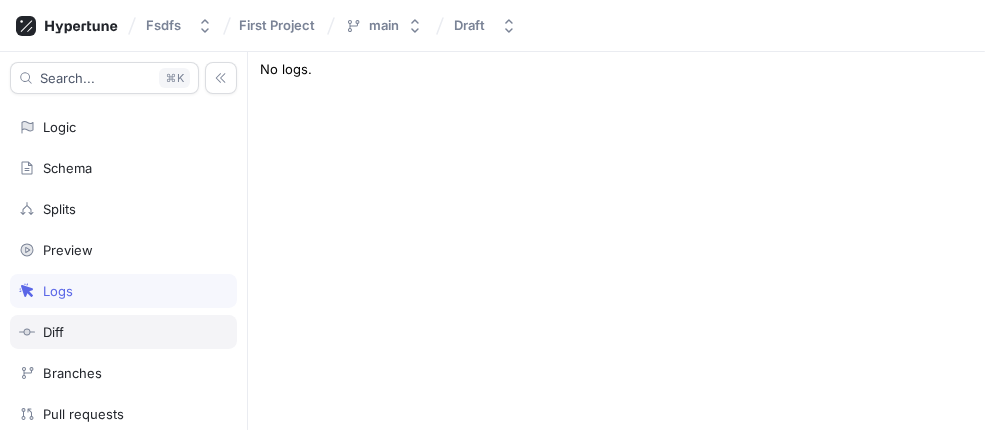 click on "Diff" at bounding box center [123, 332] 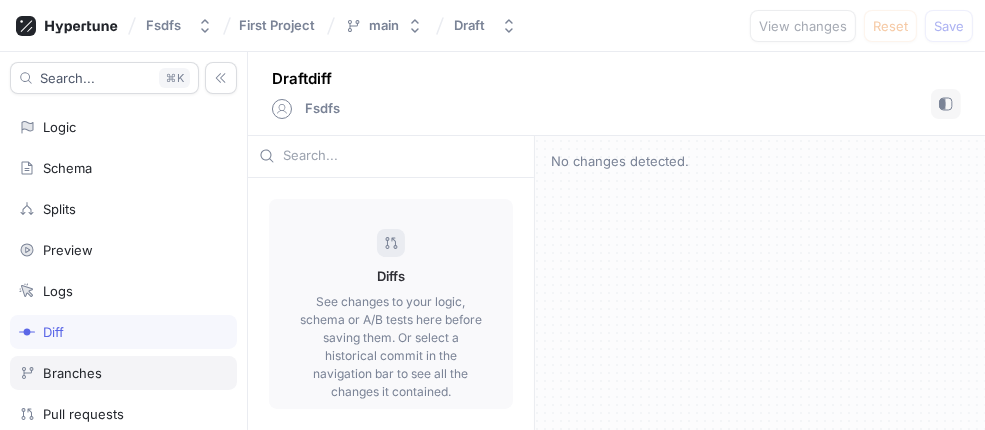 click on "Branches" at bounding box center (123, 373) 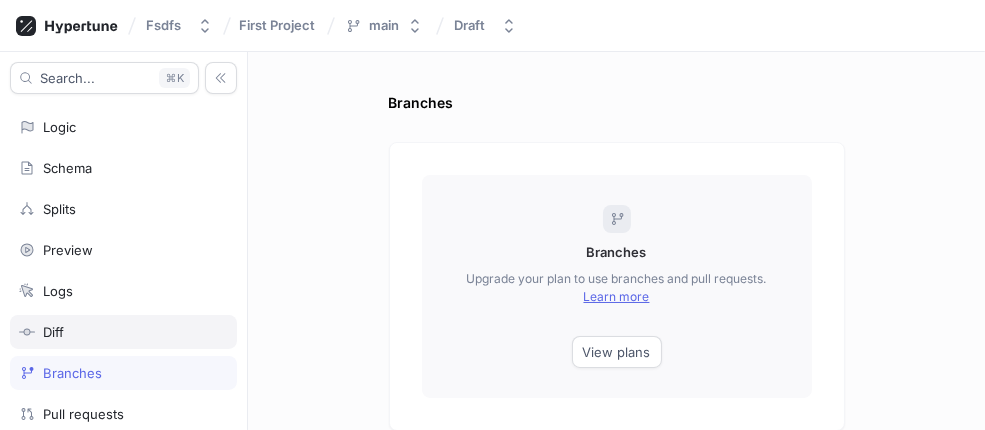 scroll, scrollTop: 200, scrollLeft: 0, axis: vertical 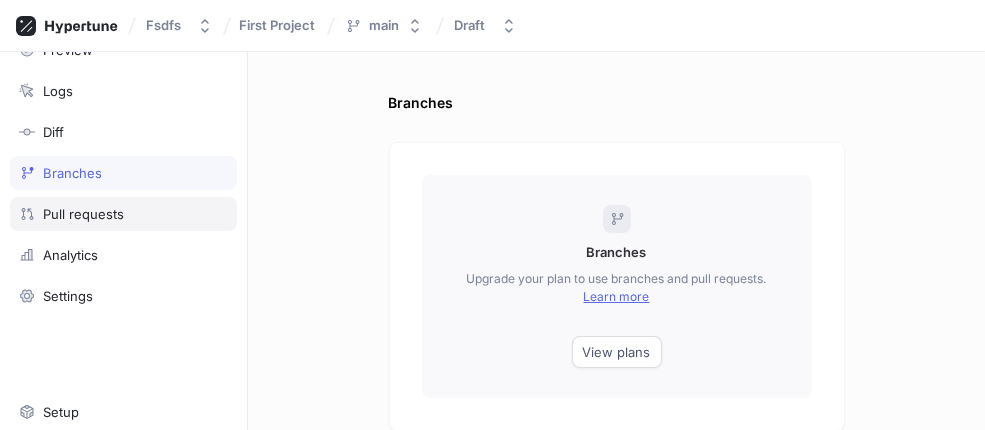 click on "Pull requests" at bounding box center [123, 214] 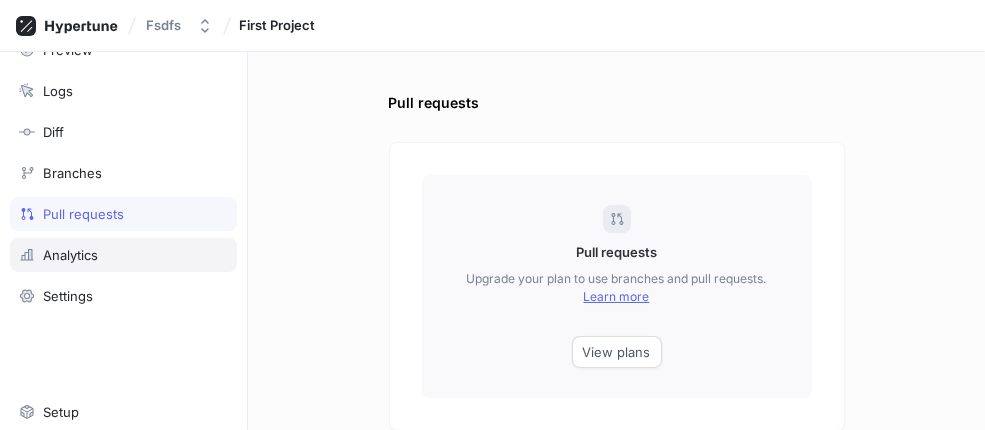 click on "Analytics" at bounding box center (70, 255) 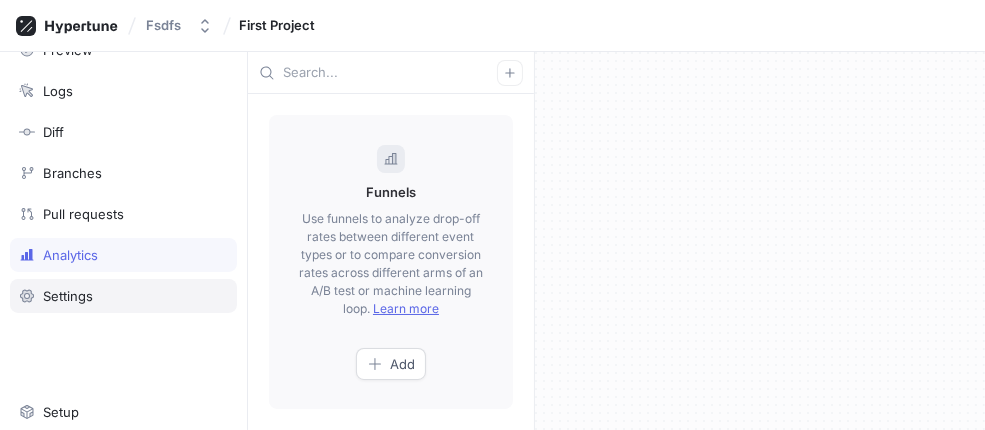 click on "Settings" at bounding box center (123, 296) 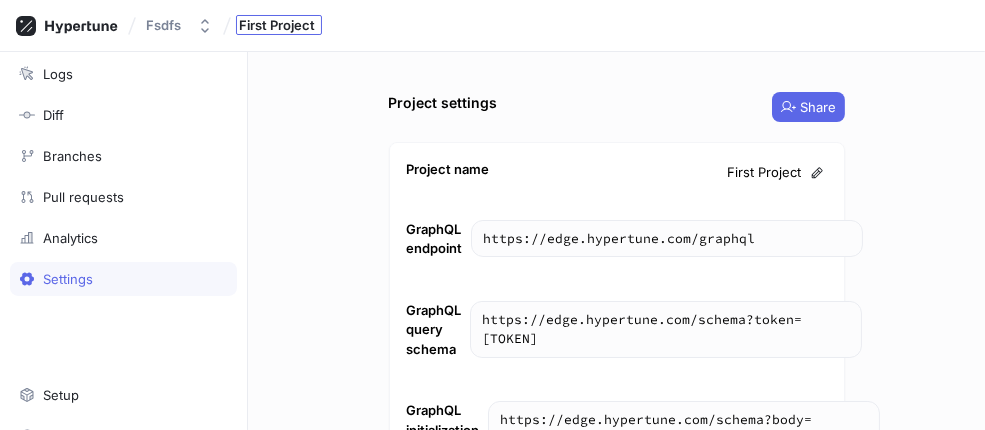 scroll, scrollTop: 17, scrollLeft: 0, axis: vertical 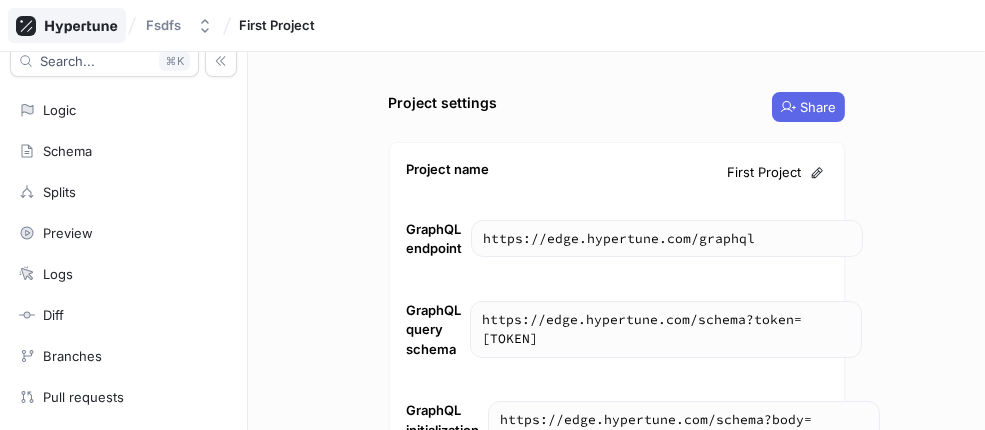 click 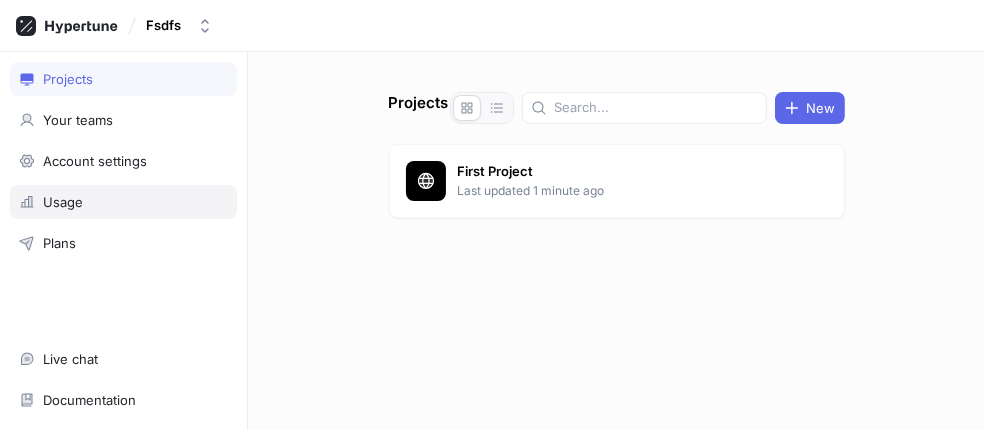 click on "Usage" at bounding box center [123, 202] 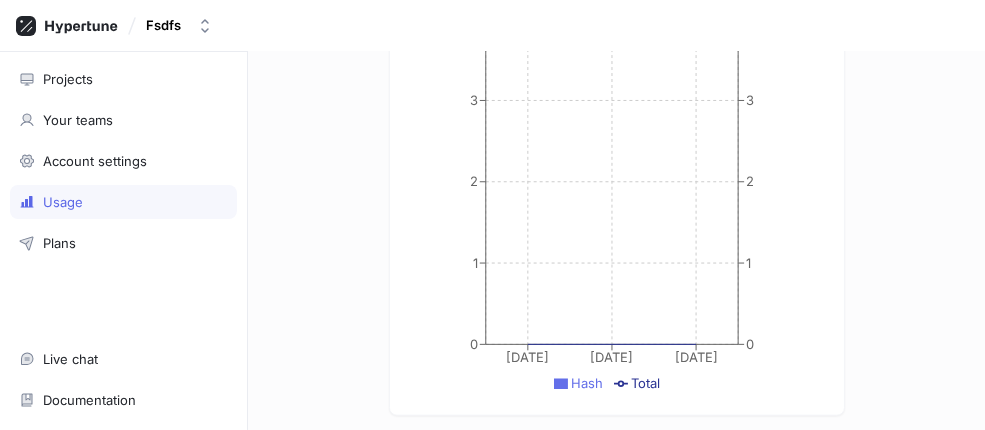 scroll, scrollTop: 2162, scrollLeft: 0, axis: vertical 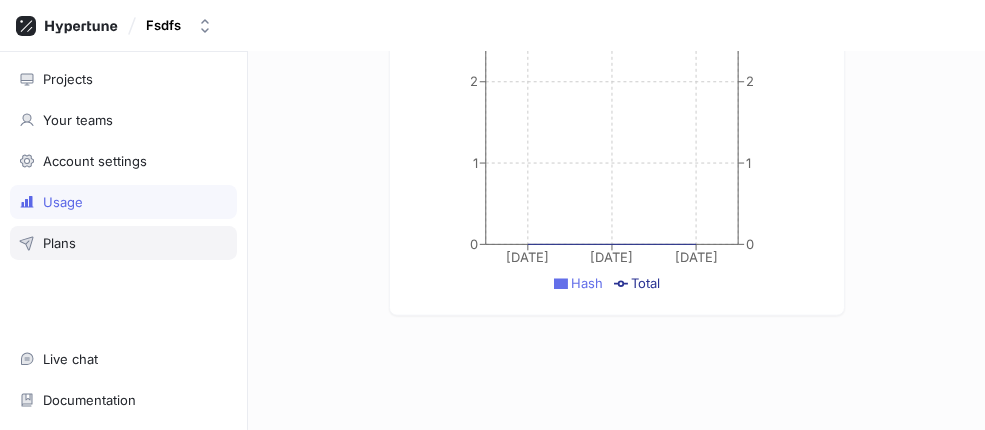 click on "Plans" at bounding box center [123, 243] 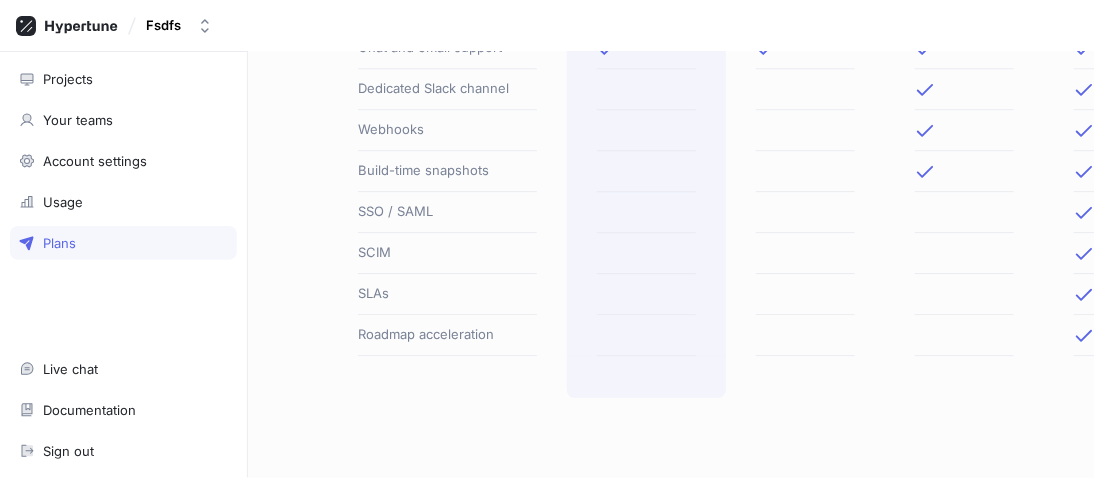 scroll, scrollTop: 1167, scrollLeft: 0, axis: vertical 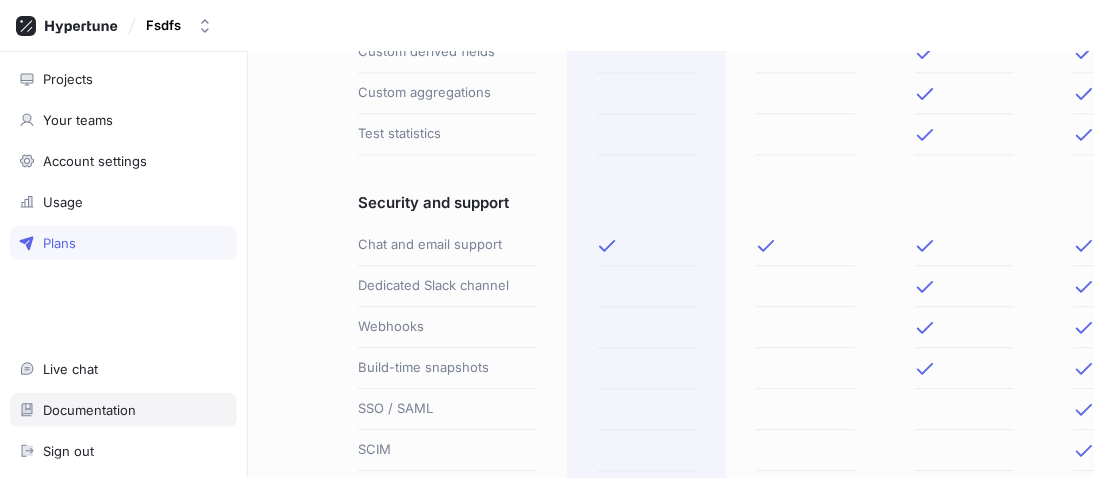 click on "Documentation" at bounding box center (89, 410) 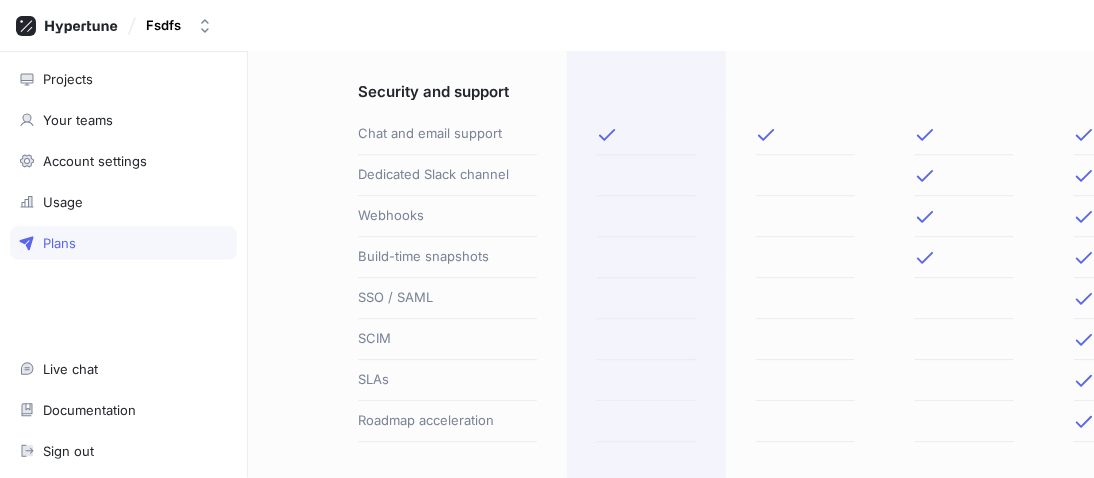 scroll, scrollTop: 1389, scrollLeft: 0, axis: vertical 